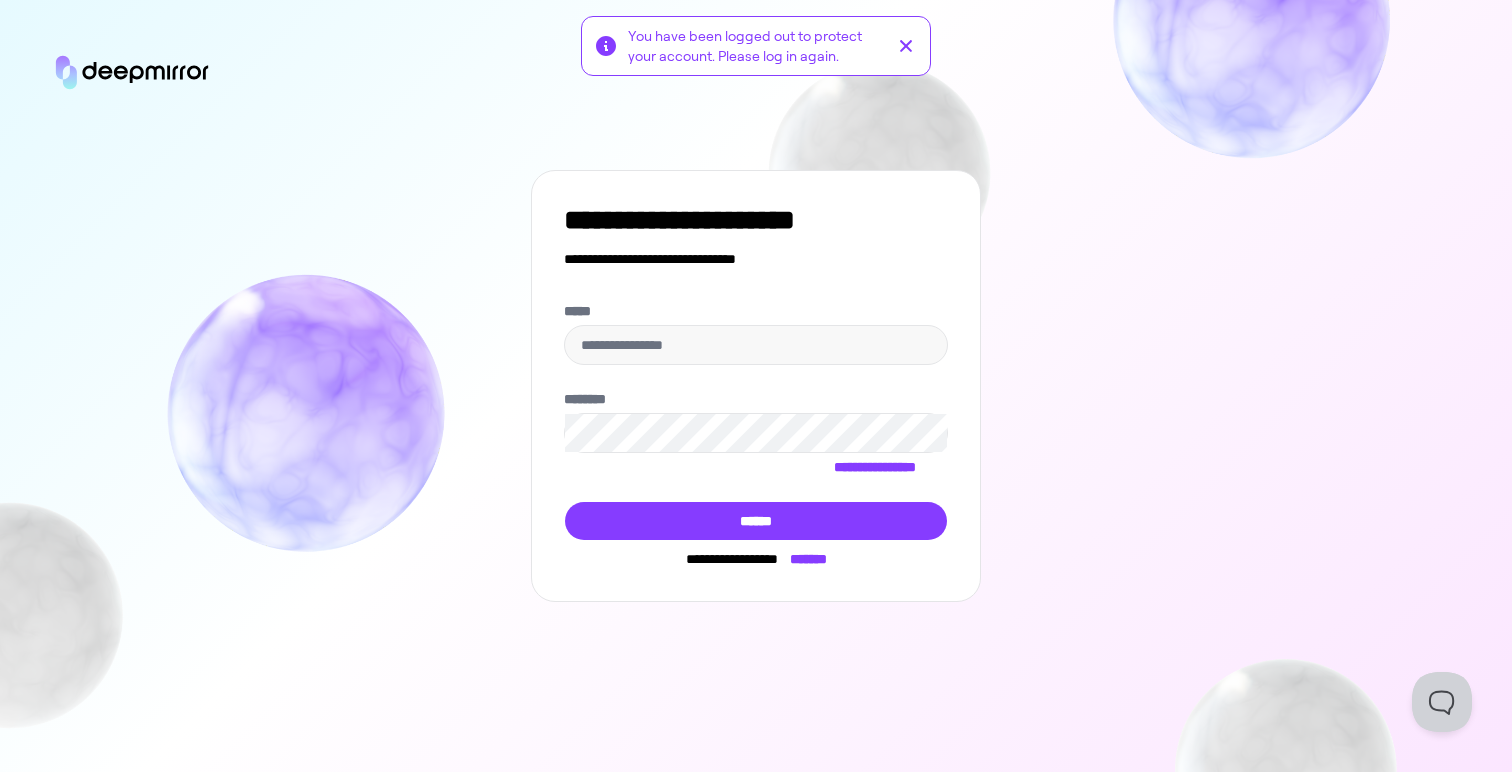scroll, scrollTop: 0, scrollLeft: 0, axis: both 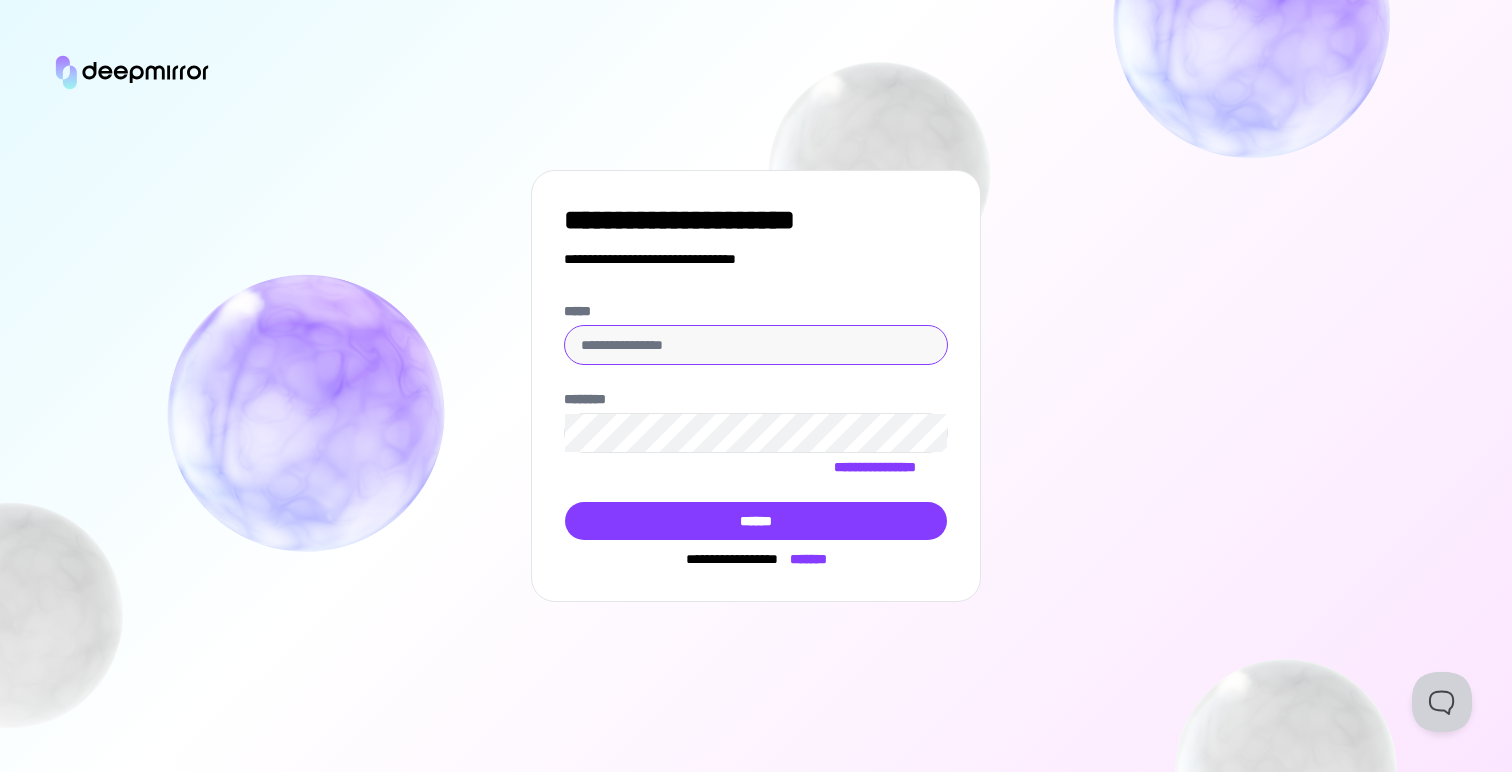 click on "*****" at bounding box center (756, 345) 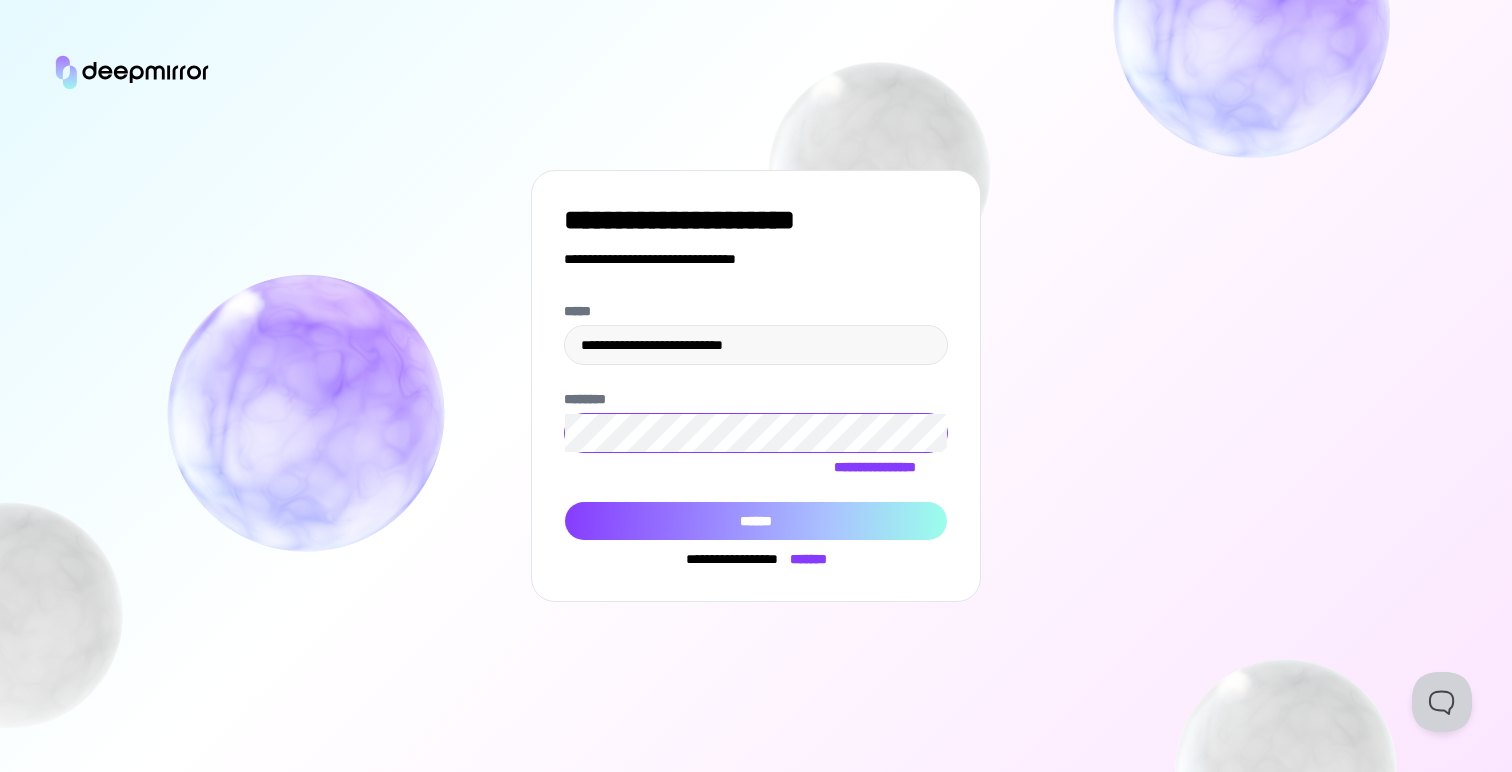 click on "******" at bounding box center (756, 521) 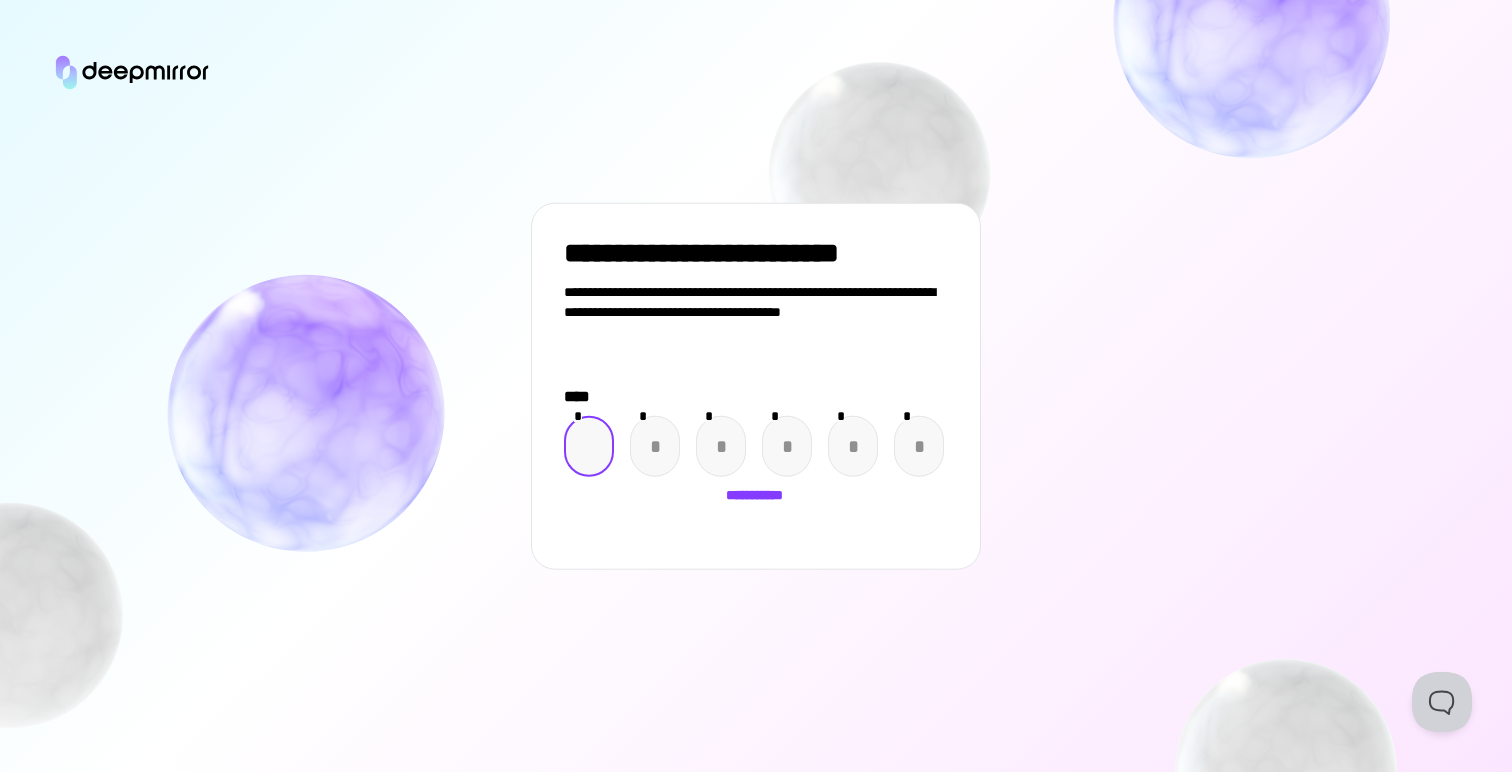 click at bounding box center [589, 446] 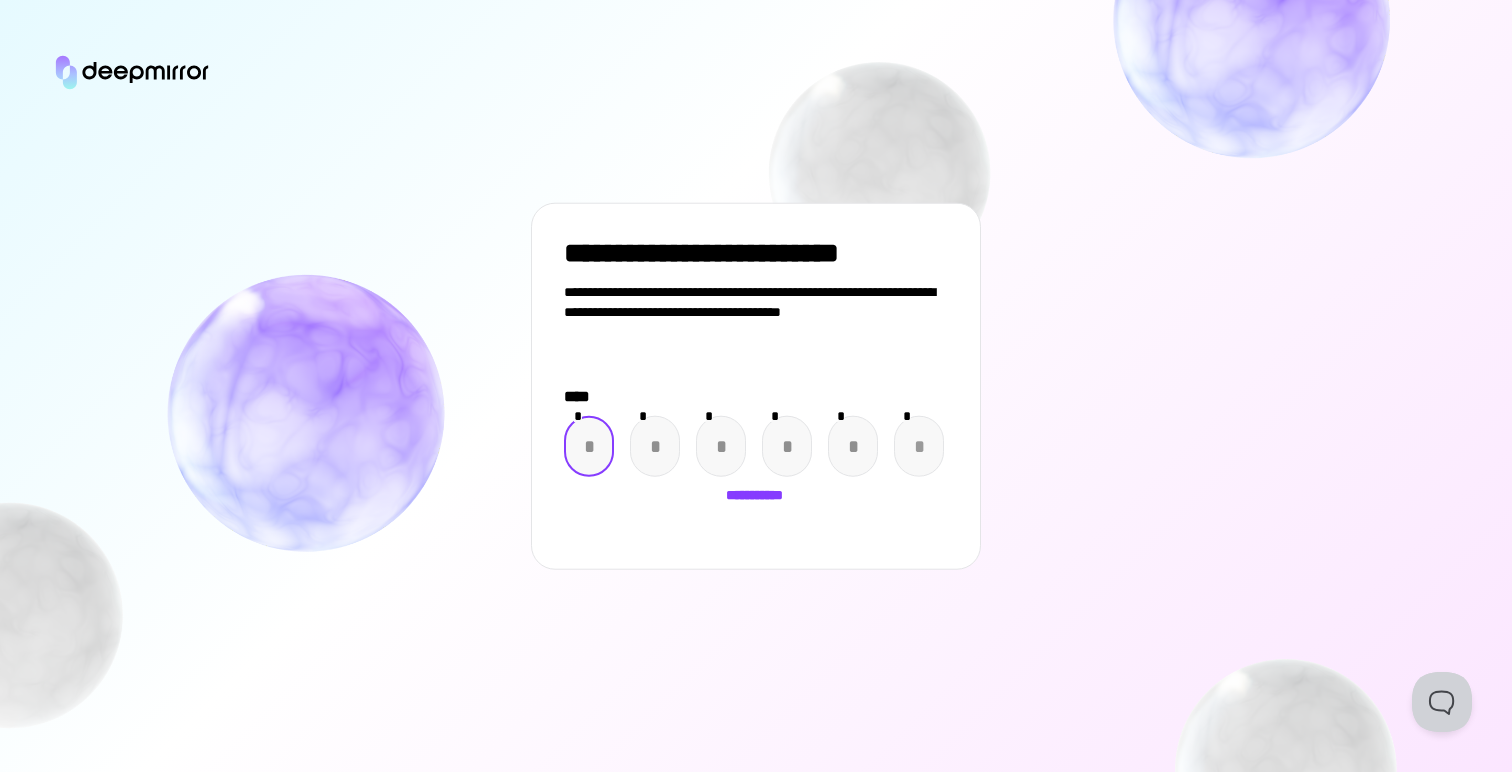 paste on "*" 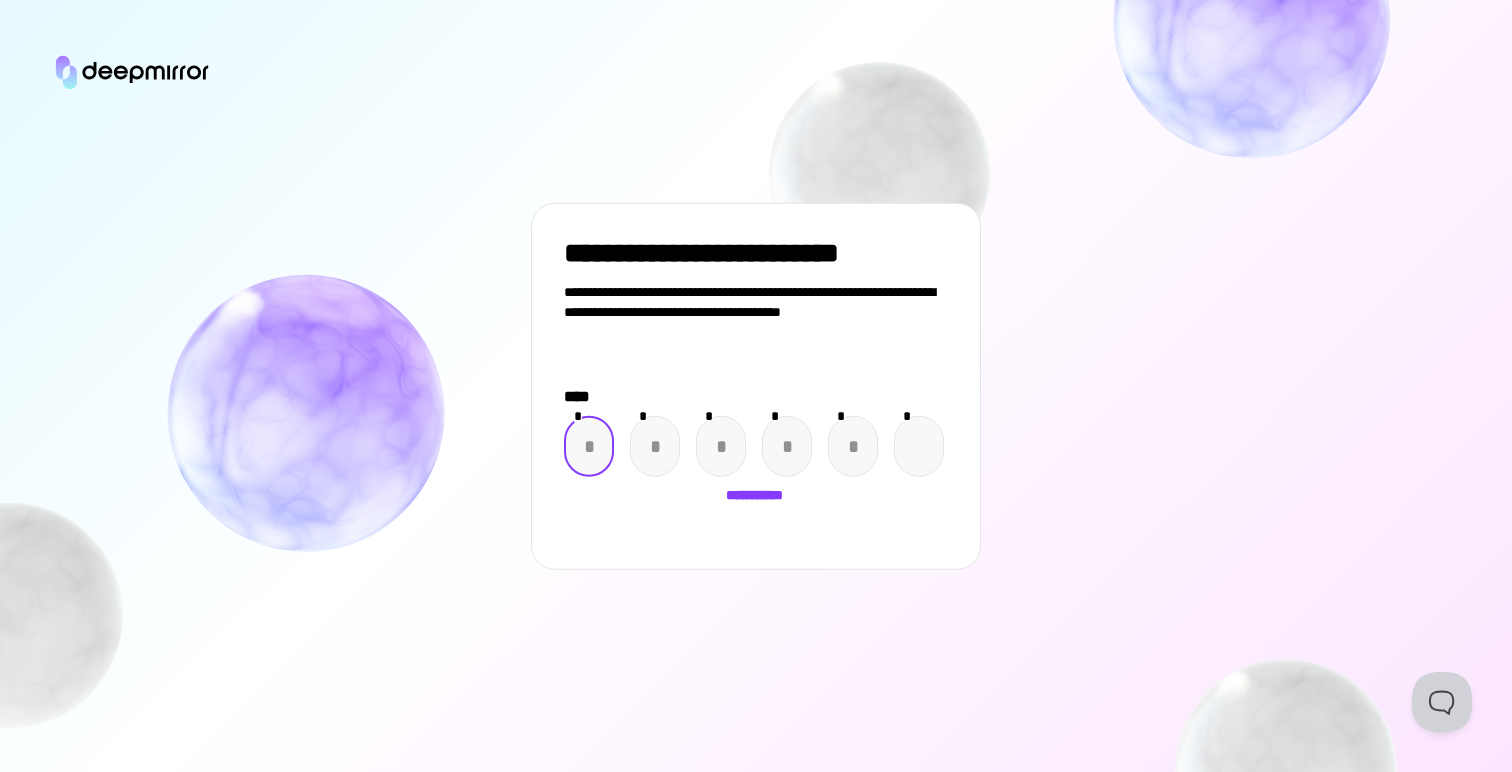 type on "*" 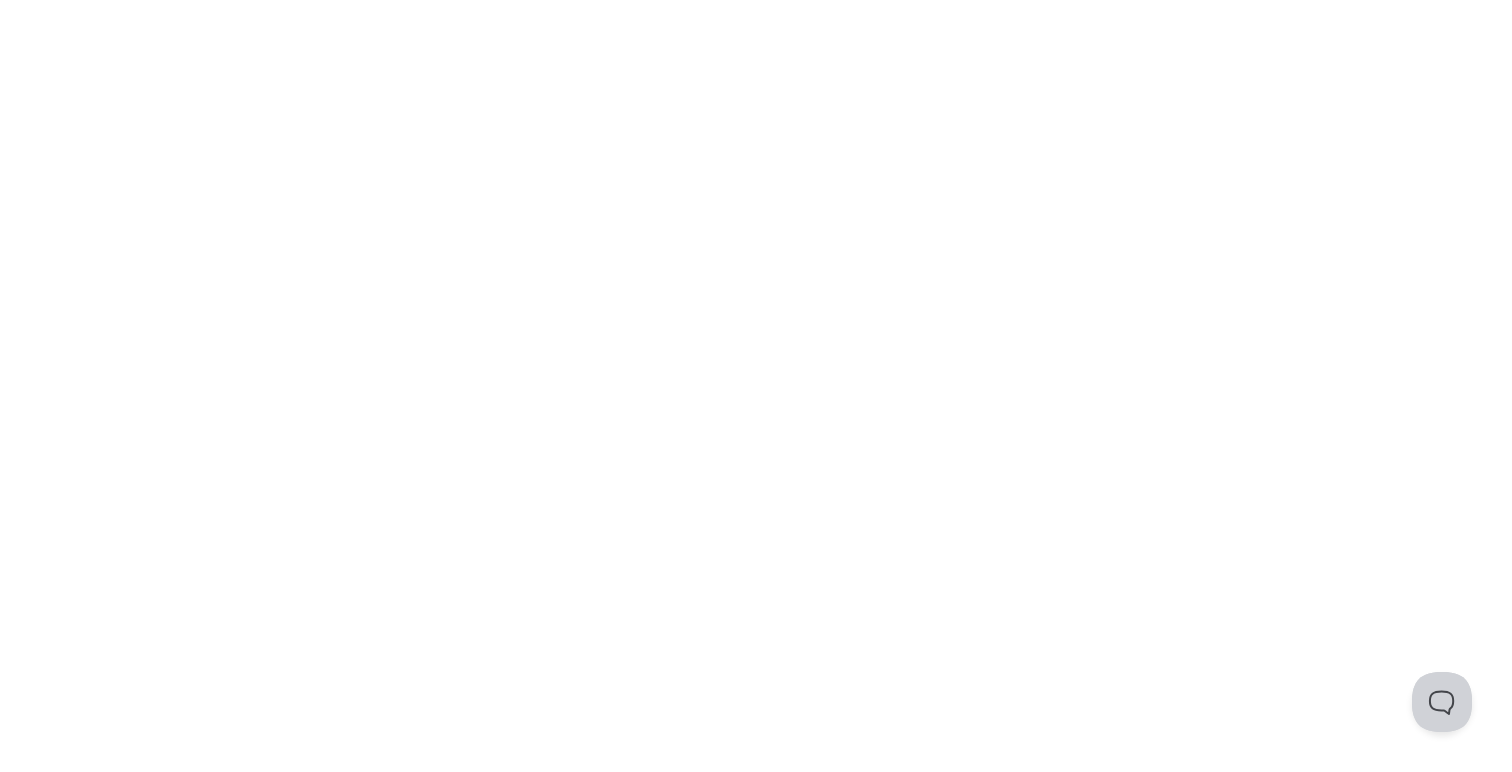 scroll, scrollTop: 0, scrollLeft: 0, axis: both 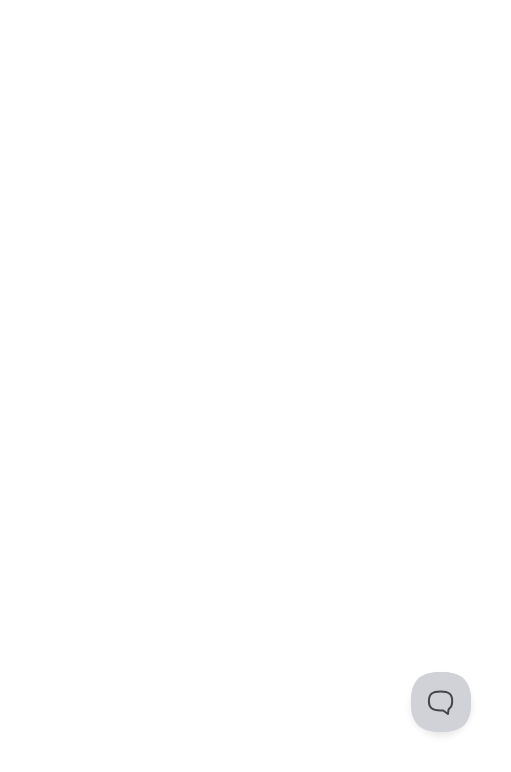 click on "**********" at bounding box center [255, 4] 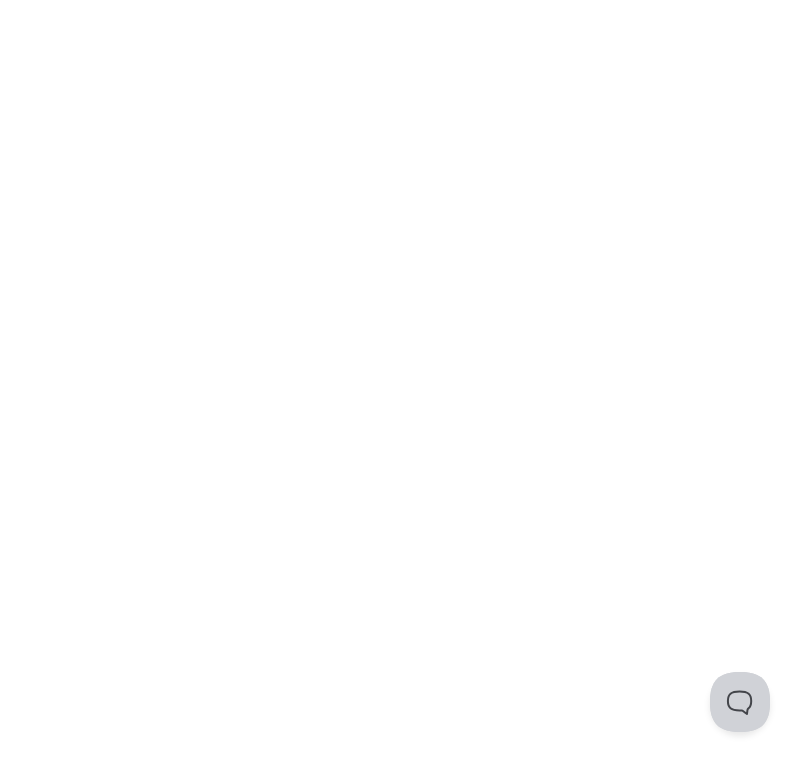scroll, scrollTop: 0, scrollLeft: 0, axis: both 